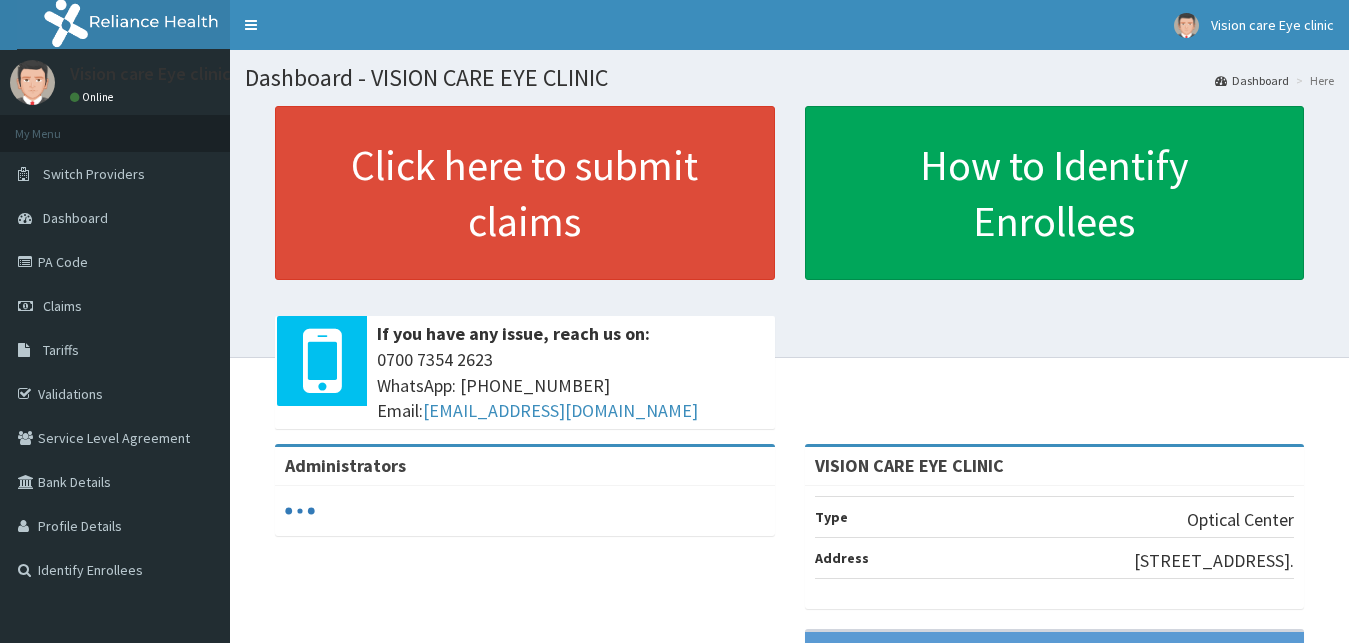 scroll, scrollTop: 0, scrollLeft: 0, axis: both 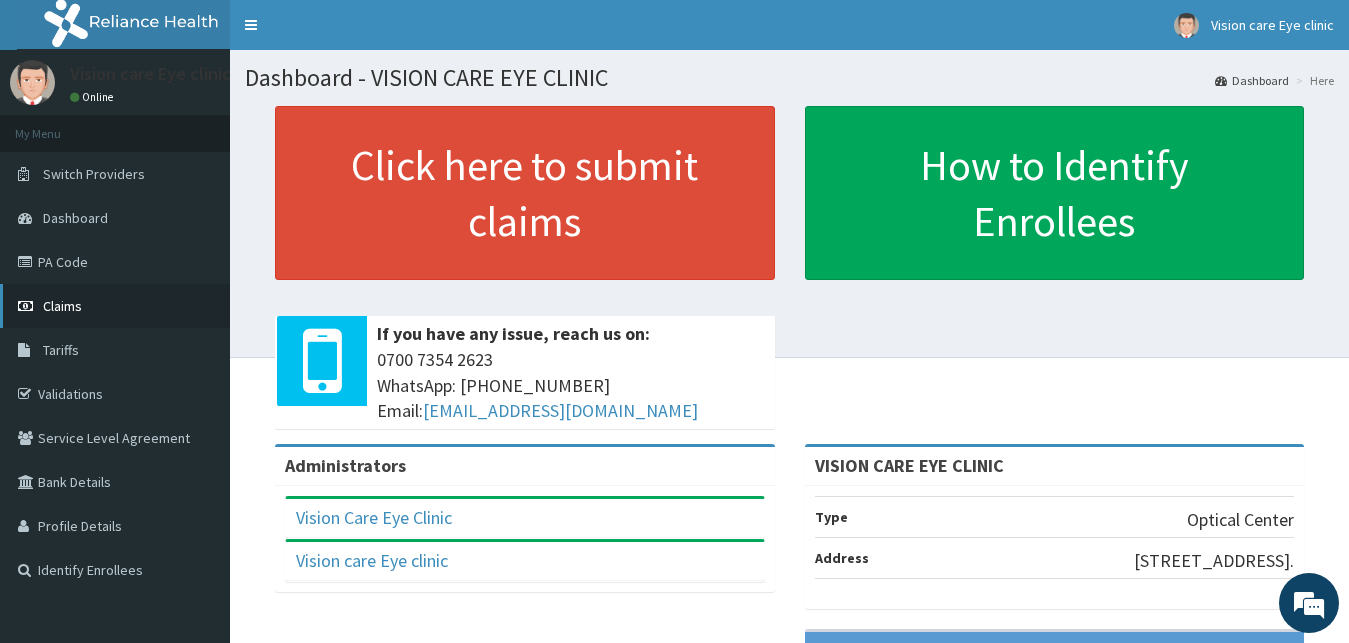 click on "Claims" at bounding box center (62, 306) 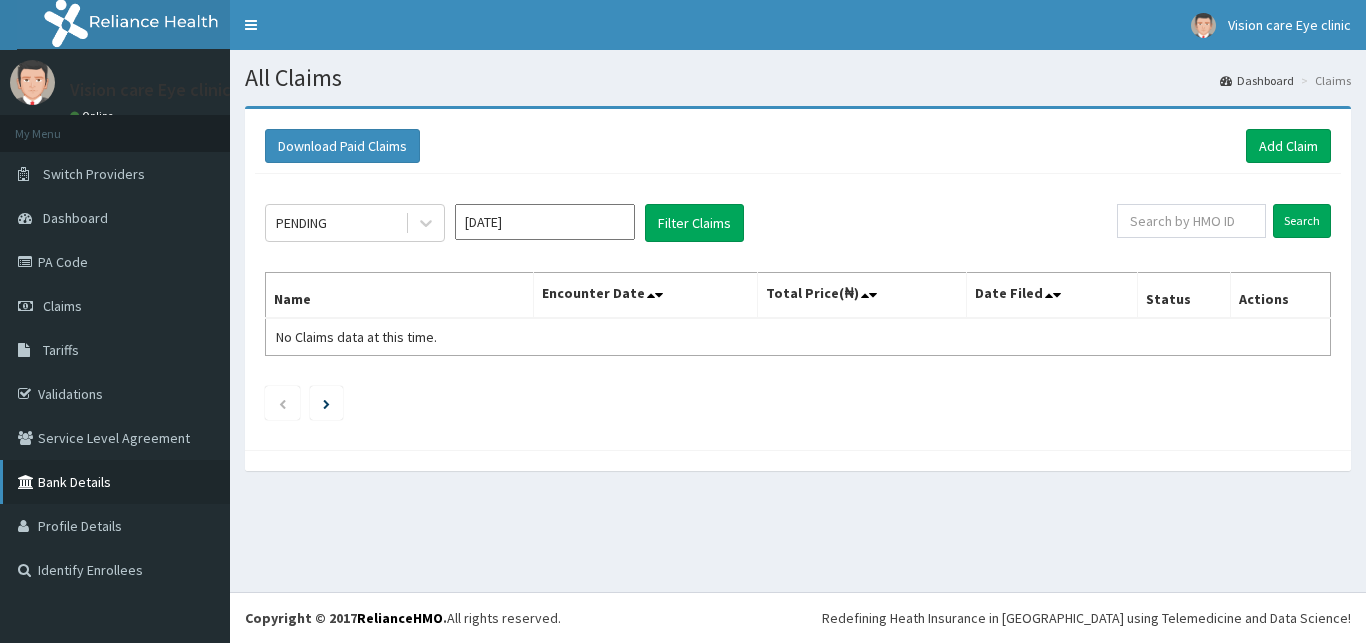 scroll, scrollTop: 0, scrollLeft: 0, axis: both 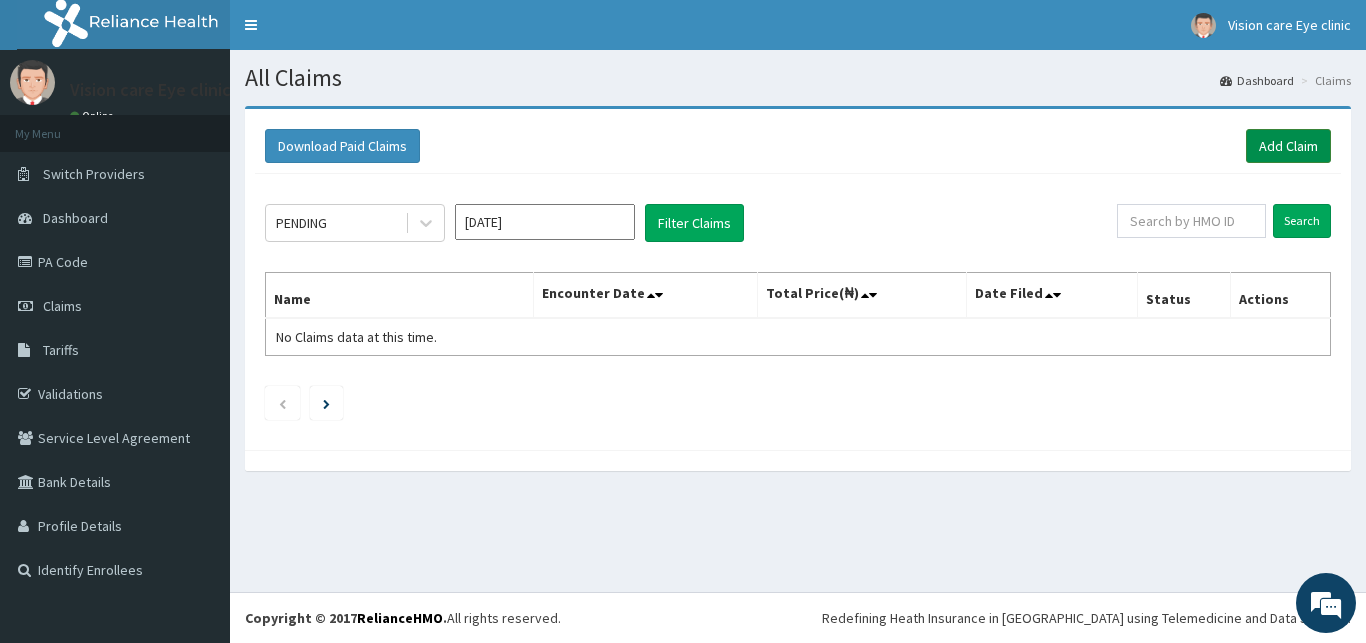 click on "Add Claim" at bounding box center [1288, 146] 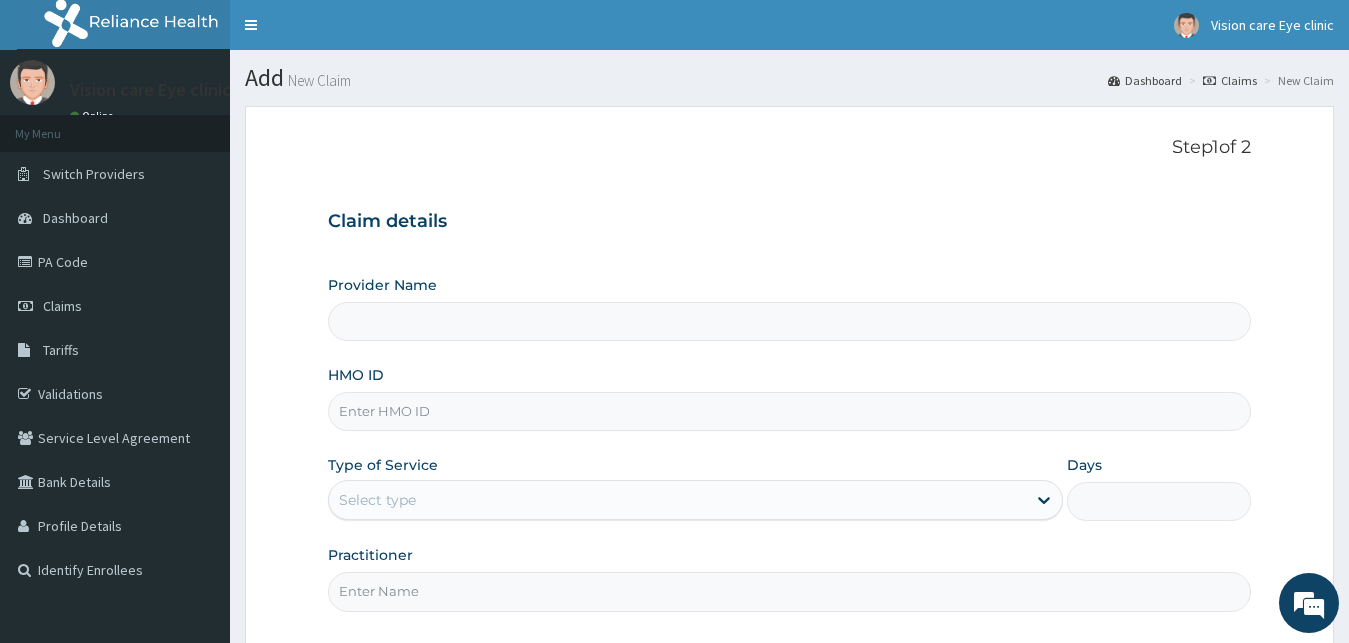scroll, scrollTop: 0, scrollLeft: 0, axis: both 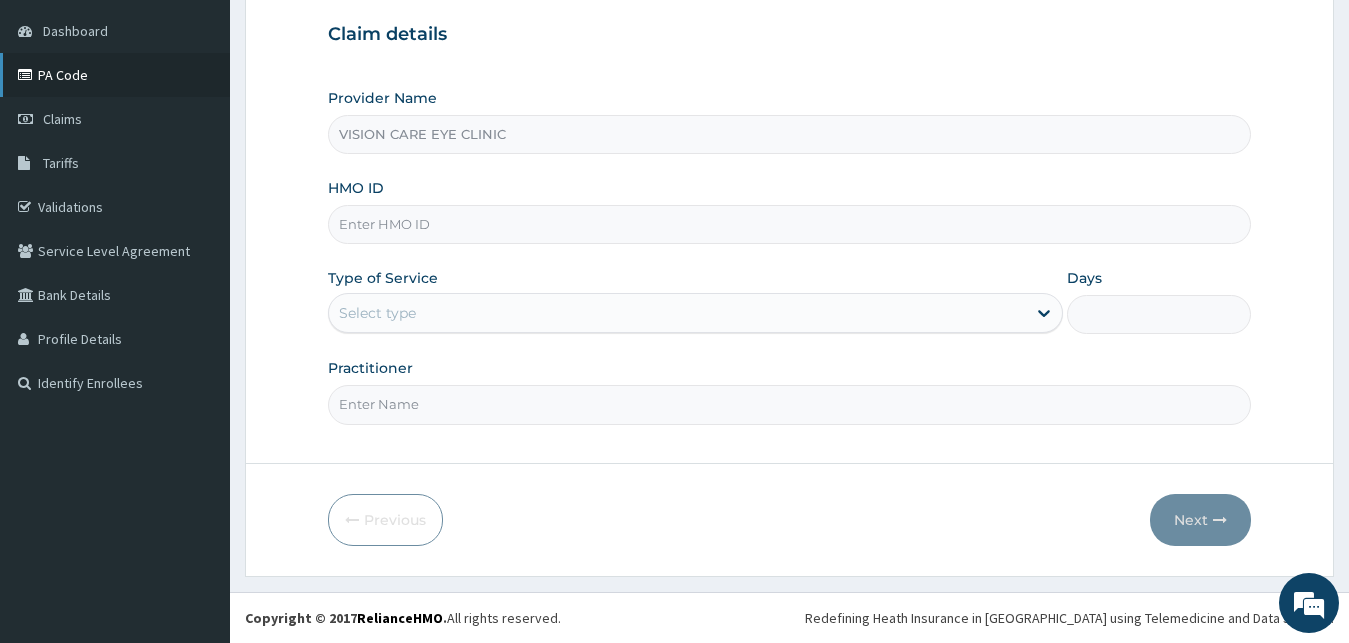 click on "PA Code" at bounding box center [115, 75] 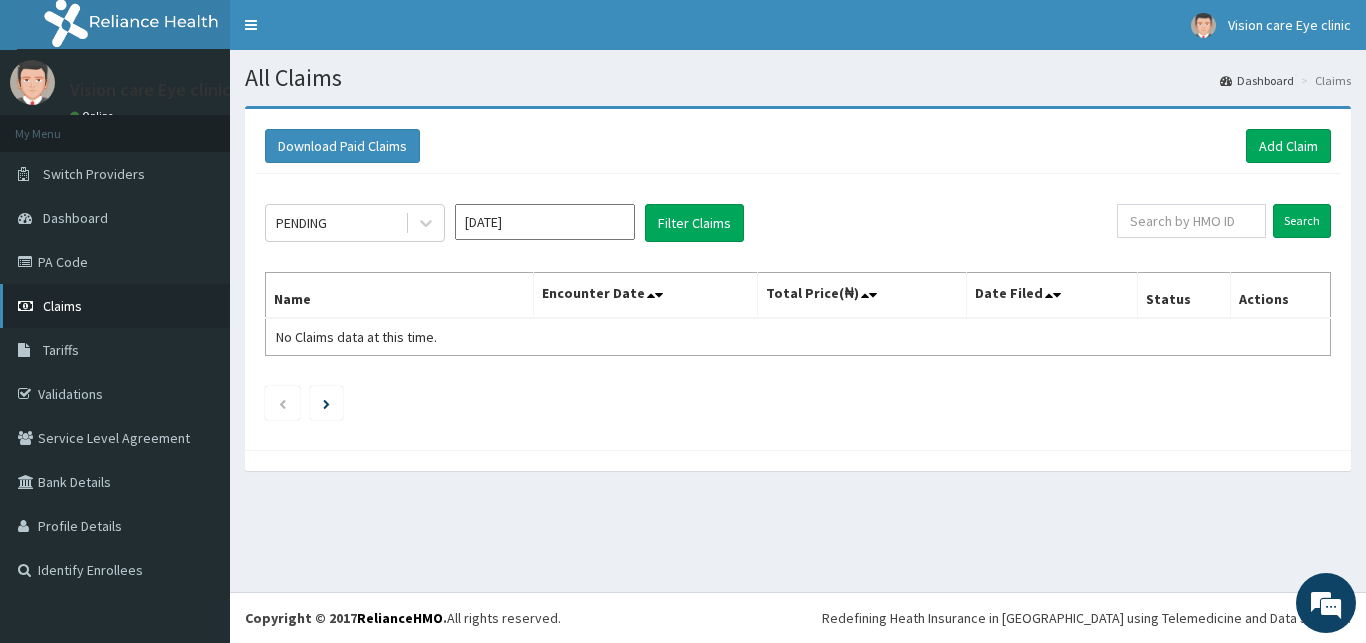 scroll, scrollTop: 0, scrollLeft: 0, axis: both 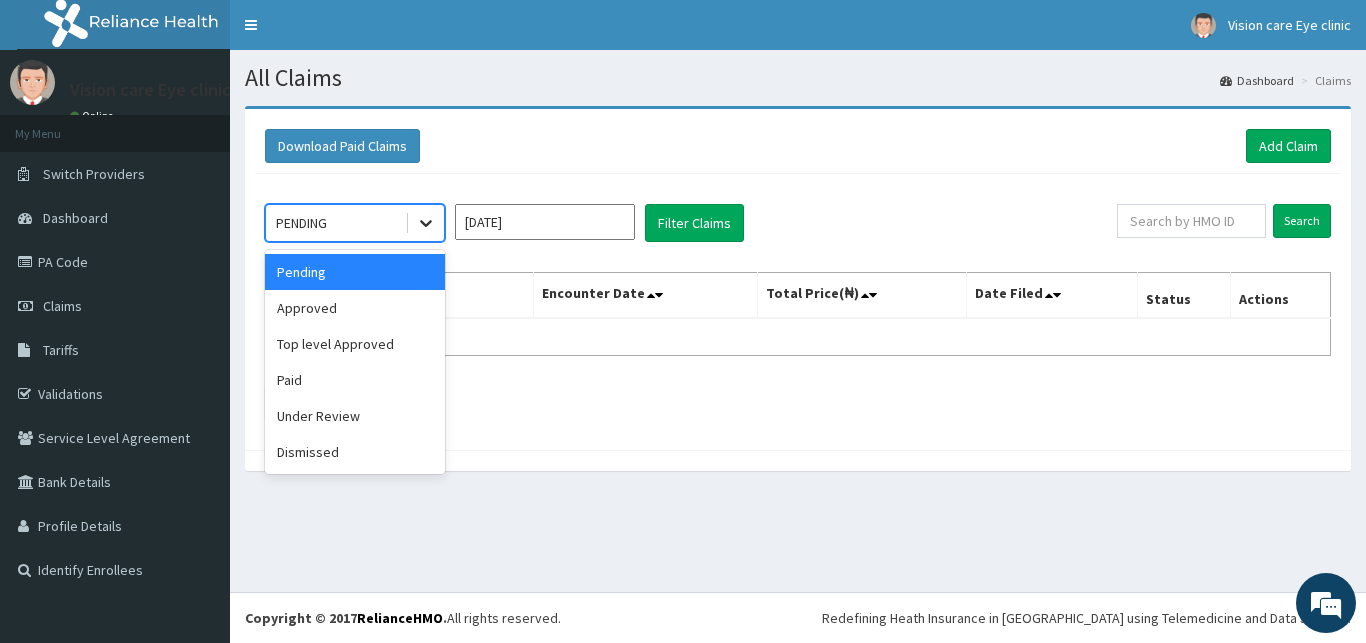 click 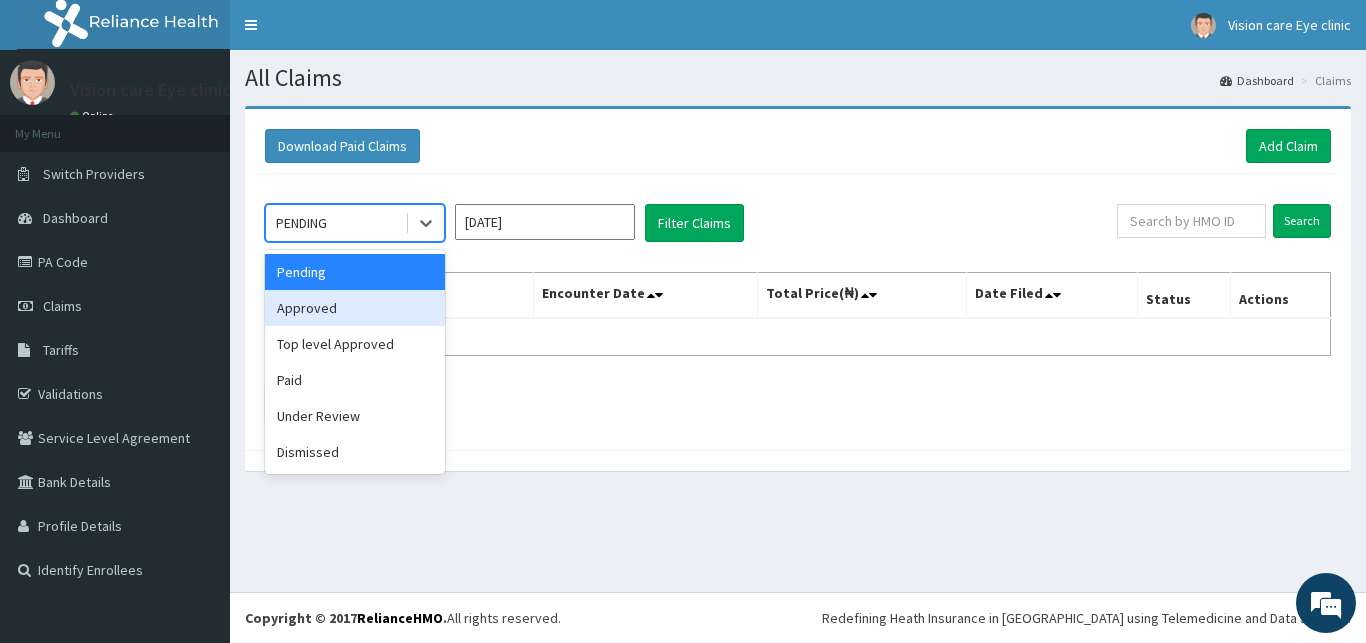 click on "Approved" at bounding box center (355, 308) 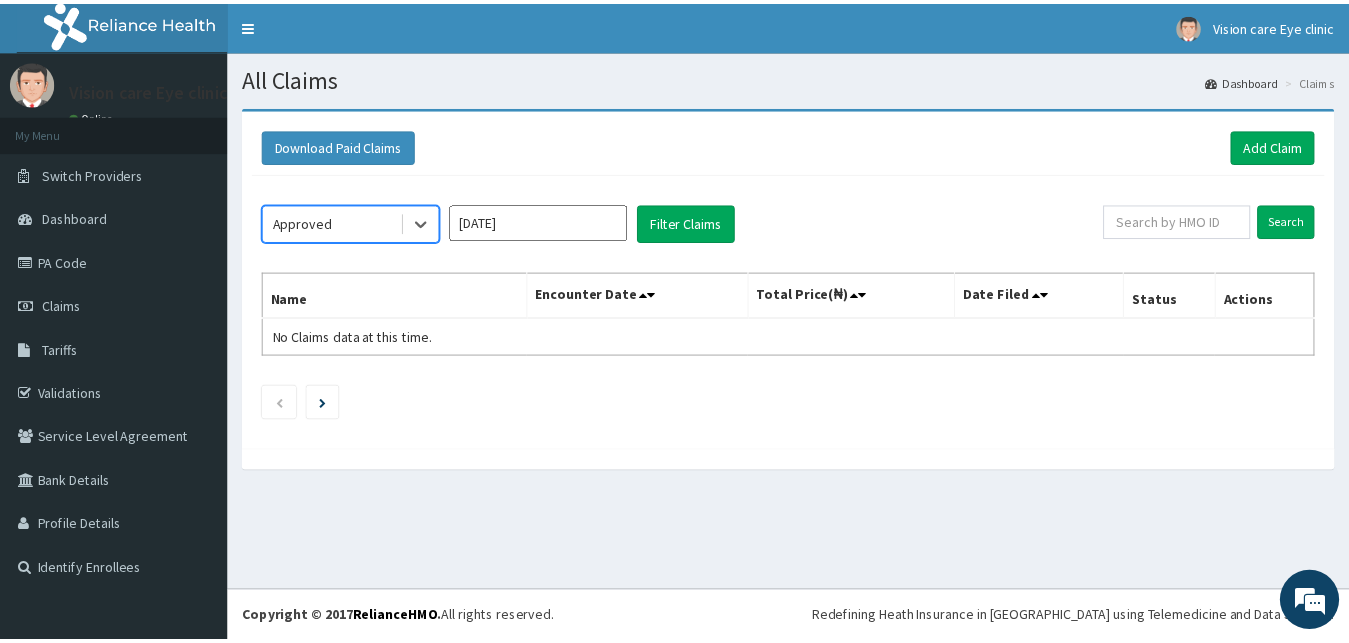 scroll, scrollTop: 0, scrollLeft: 0, axis: both 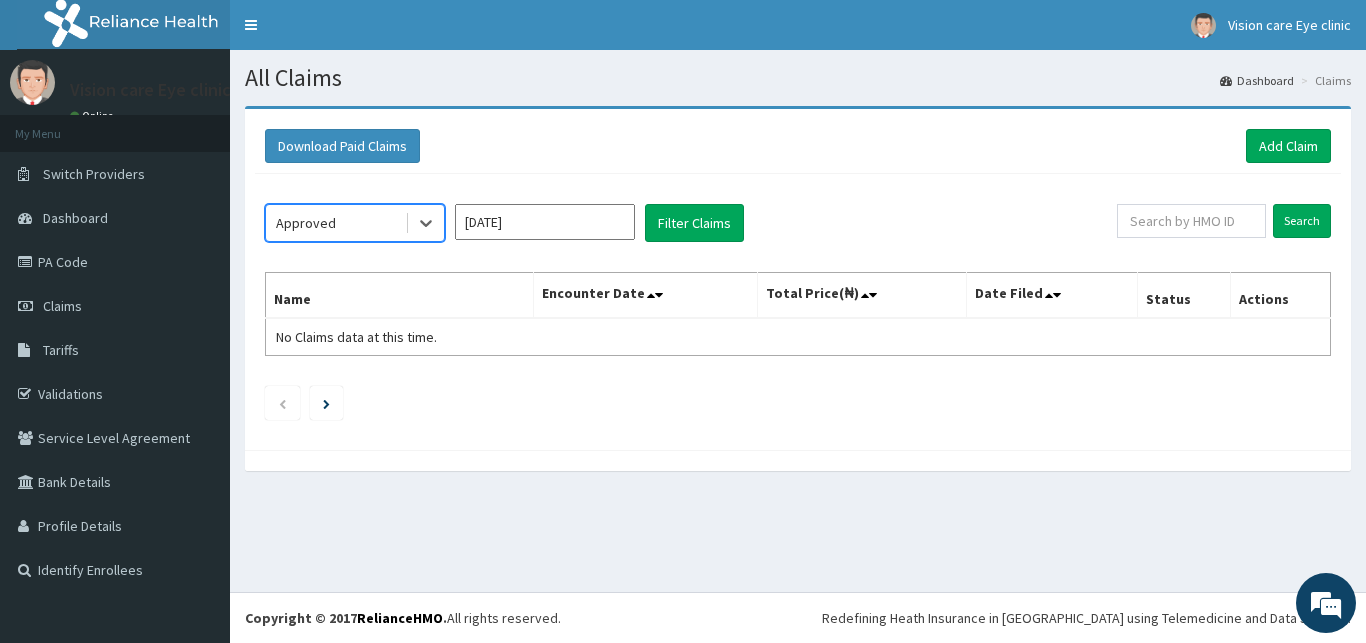 click on "Jul 2025" at bounding box center [545, 222] 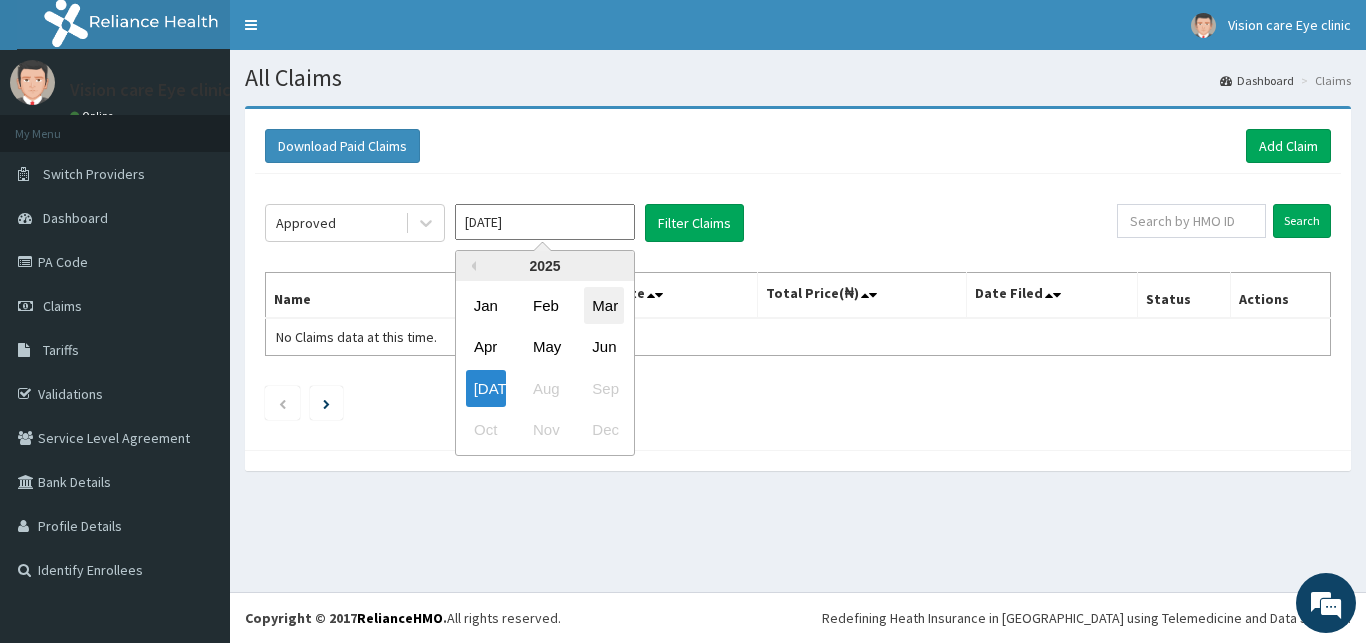 click on "Mar" at bounding box center (604, 305) 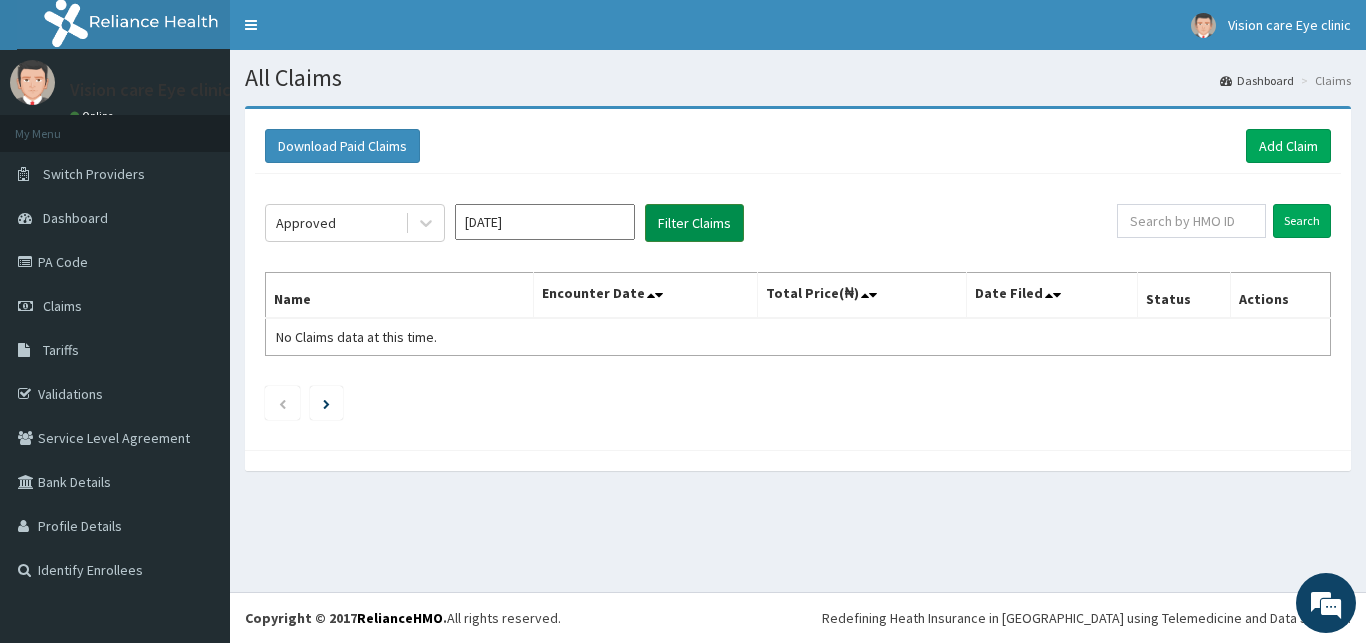 click on "Filter Claims" at bounding box center (694, 223) 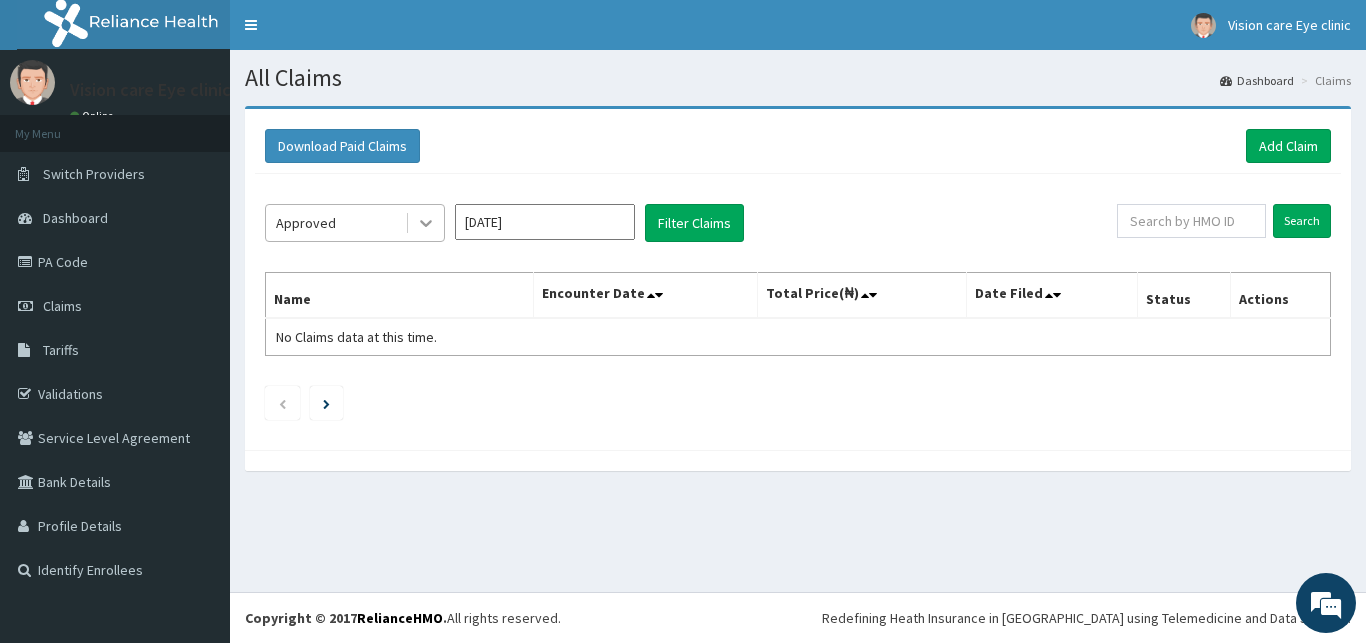 click 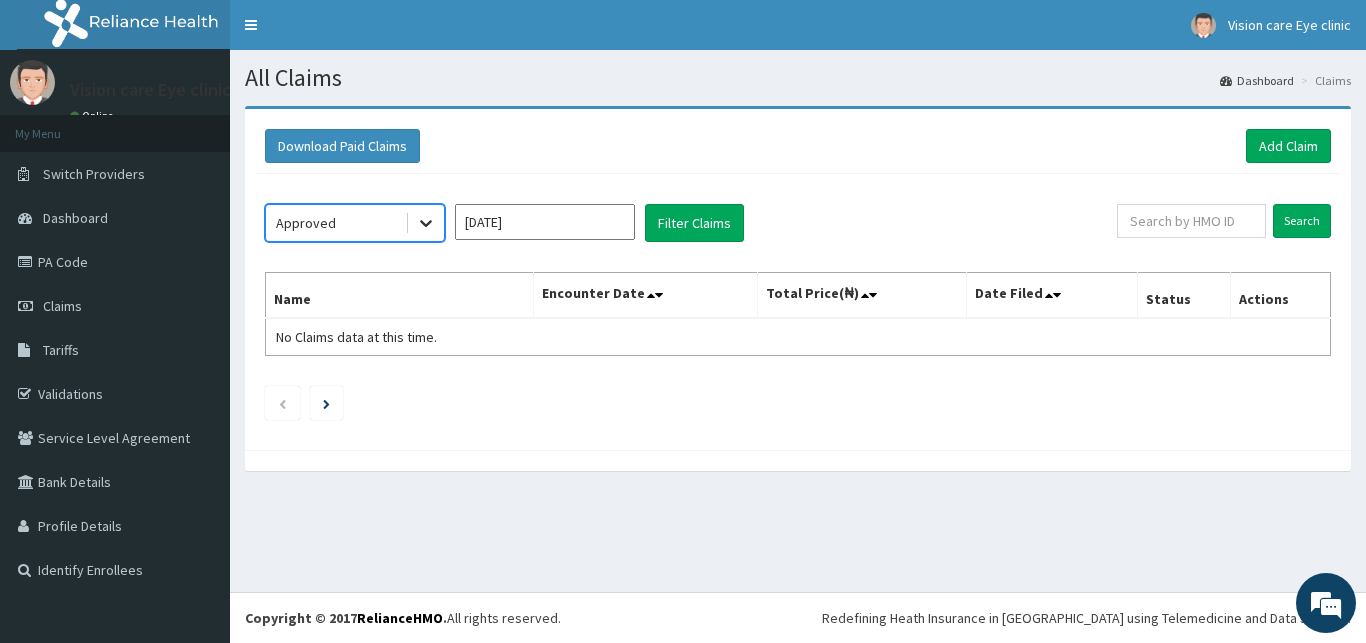 click 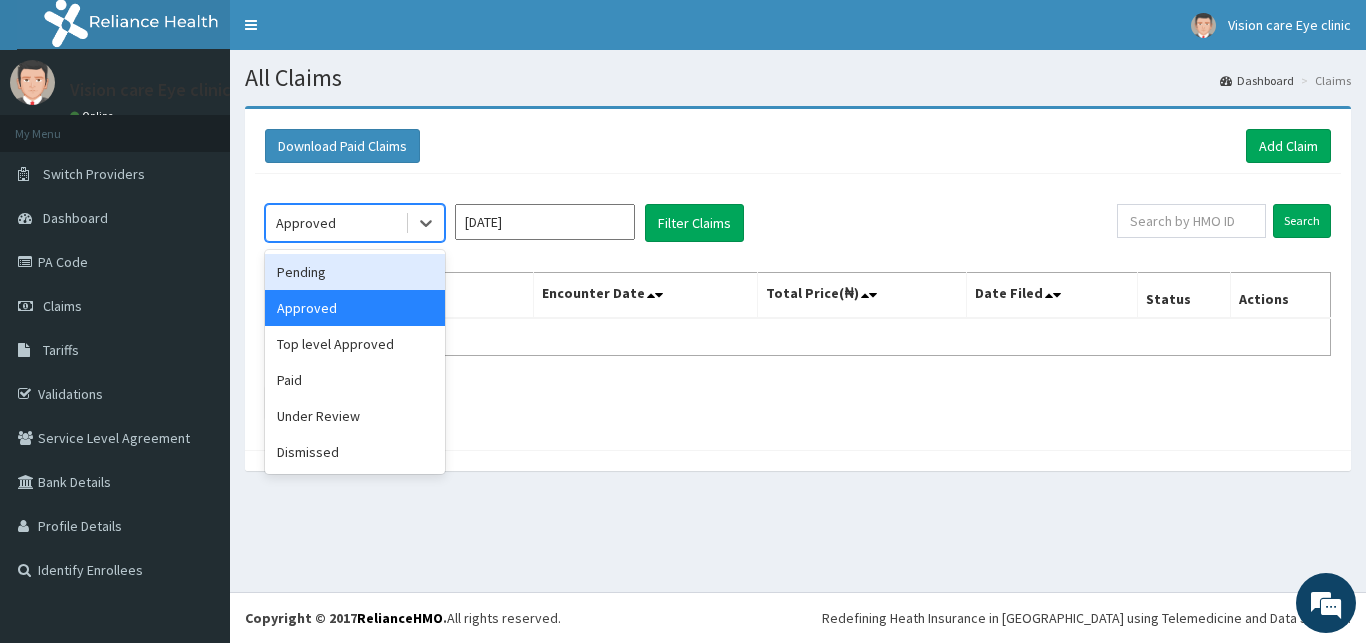 click on "Pending" at bounding box center (355, 272) 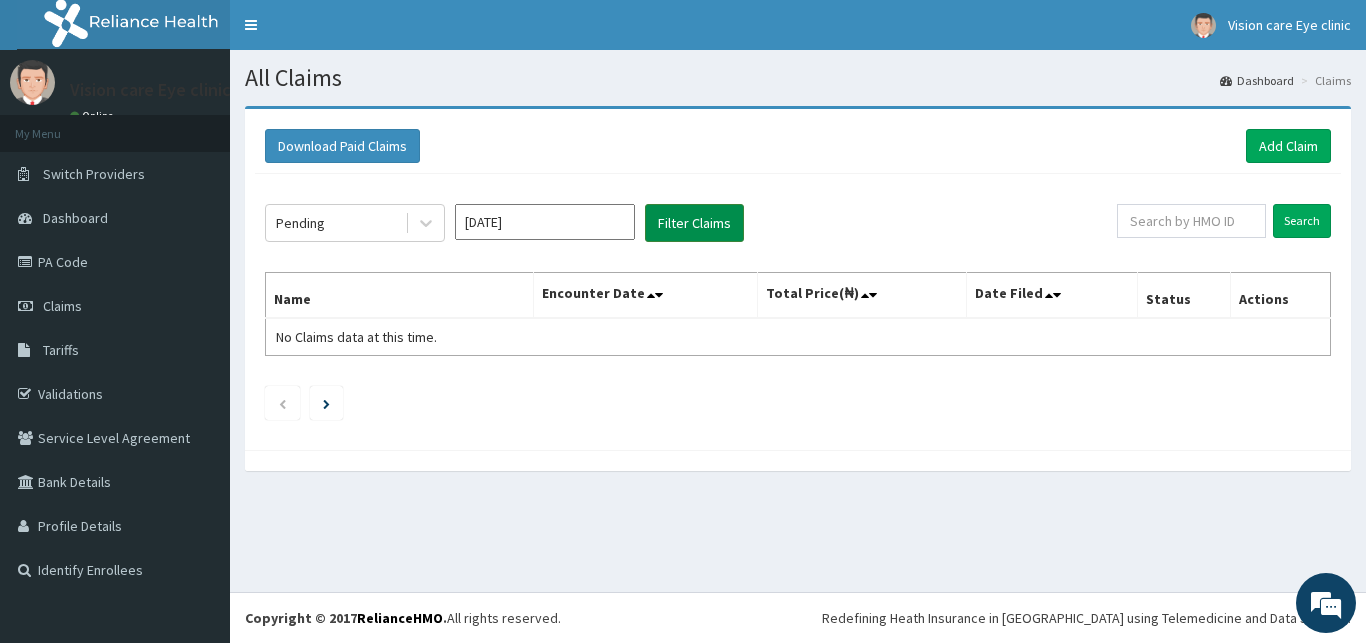 click on "Filter Claims" at bounding box center [694, 223] 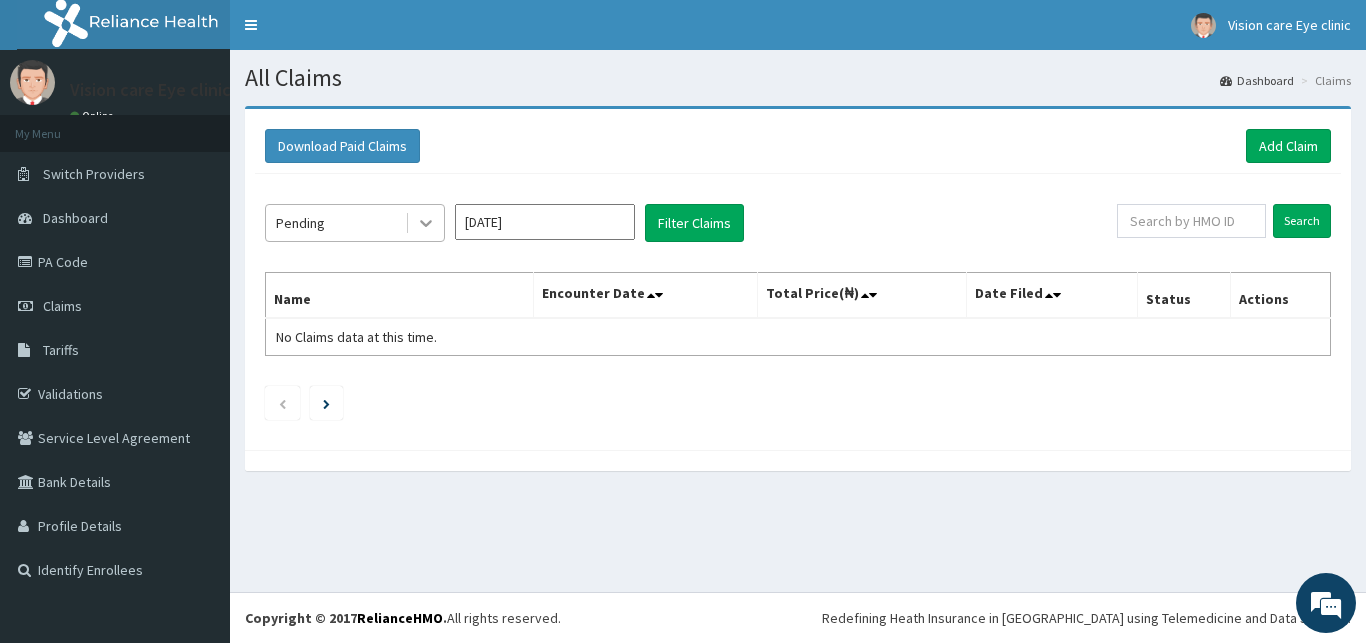 click 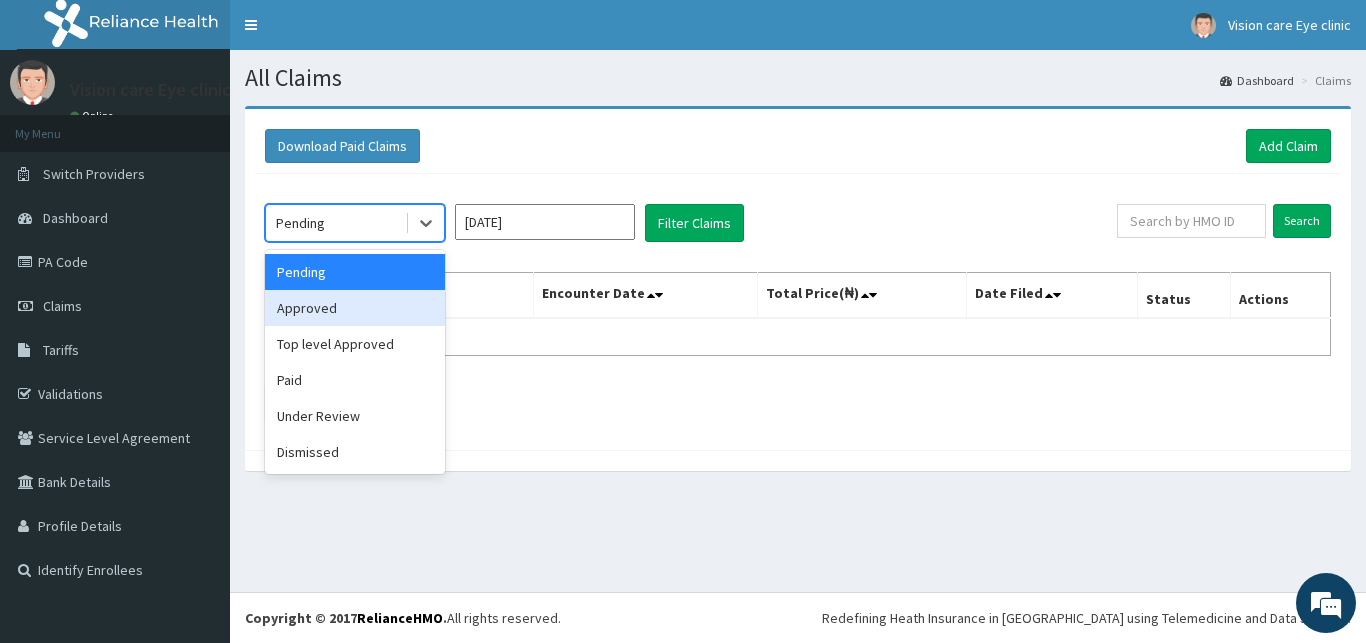 click on "Approved" at bounding box center [355, 308] 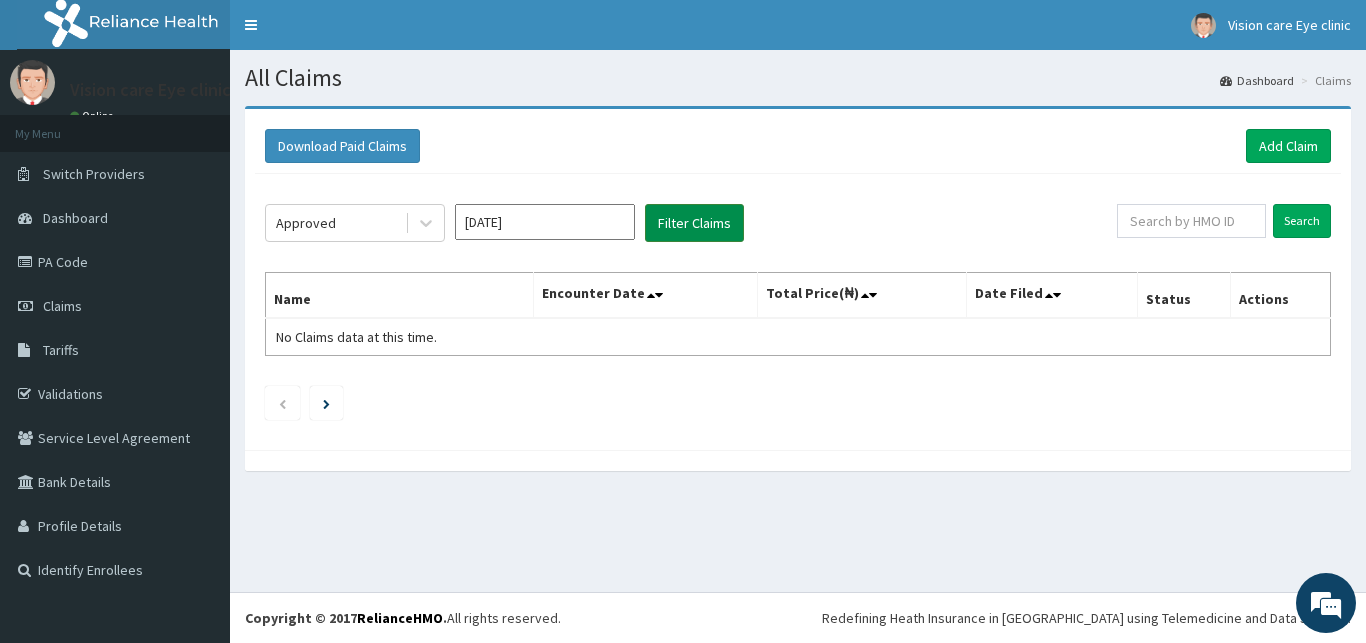 click on "Filter Claims" at bounding box center [694, 223] 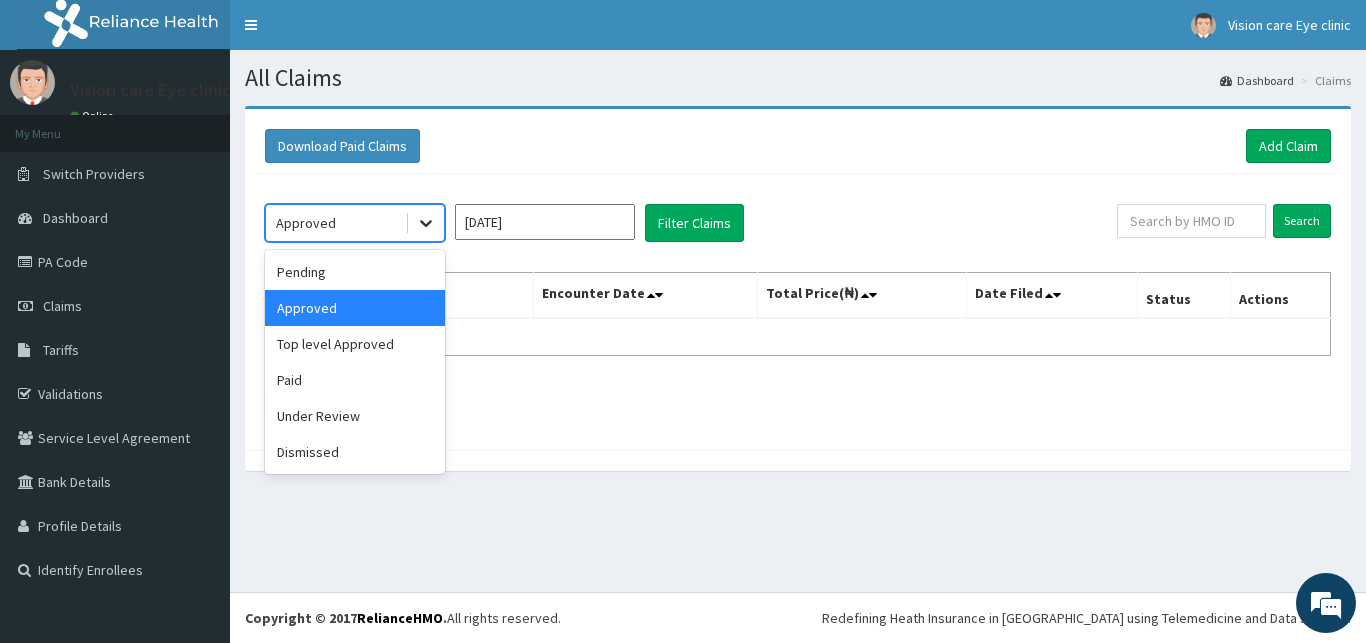 click 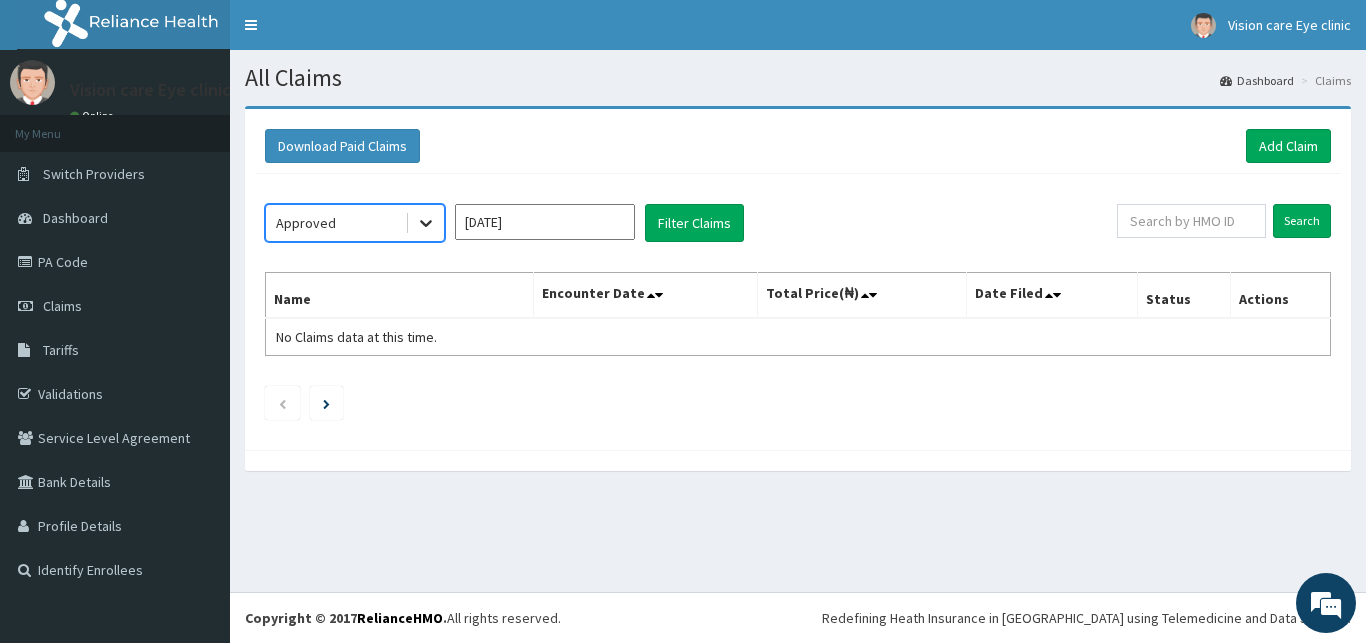 click 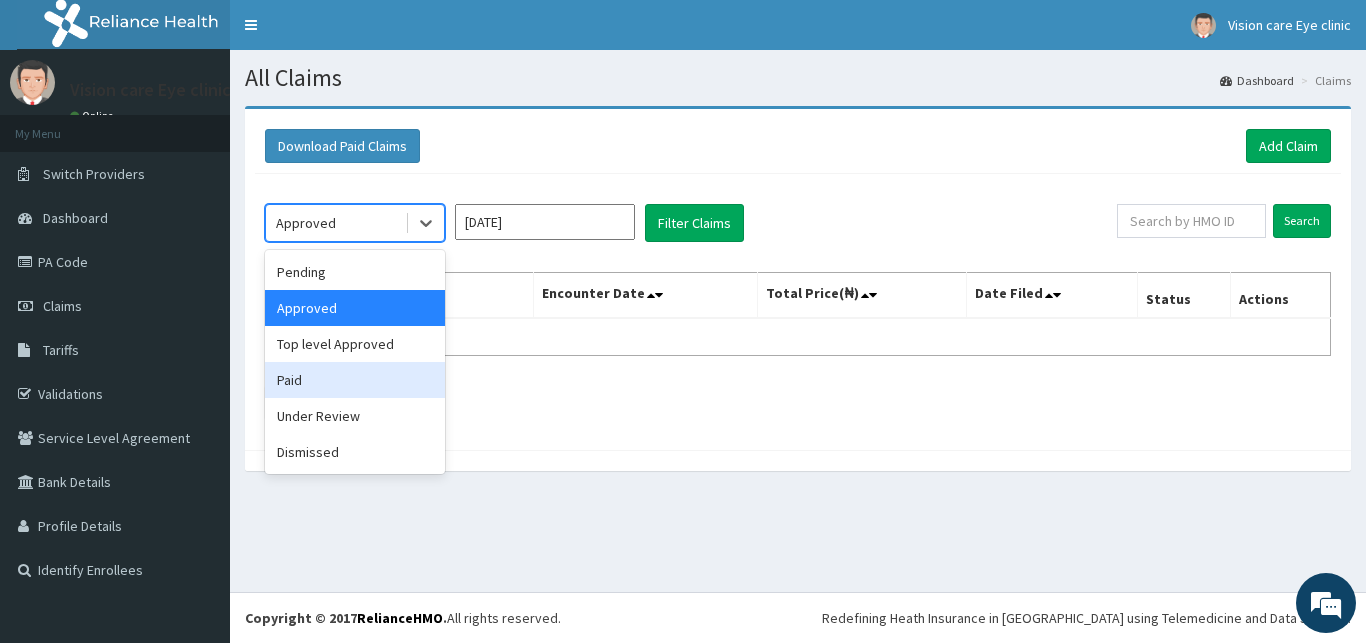 click on "Paid" at bounding box center [355, 380] 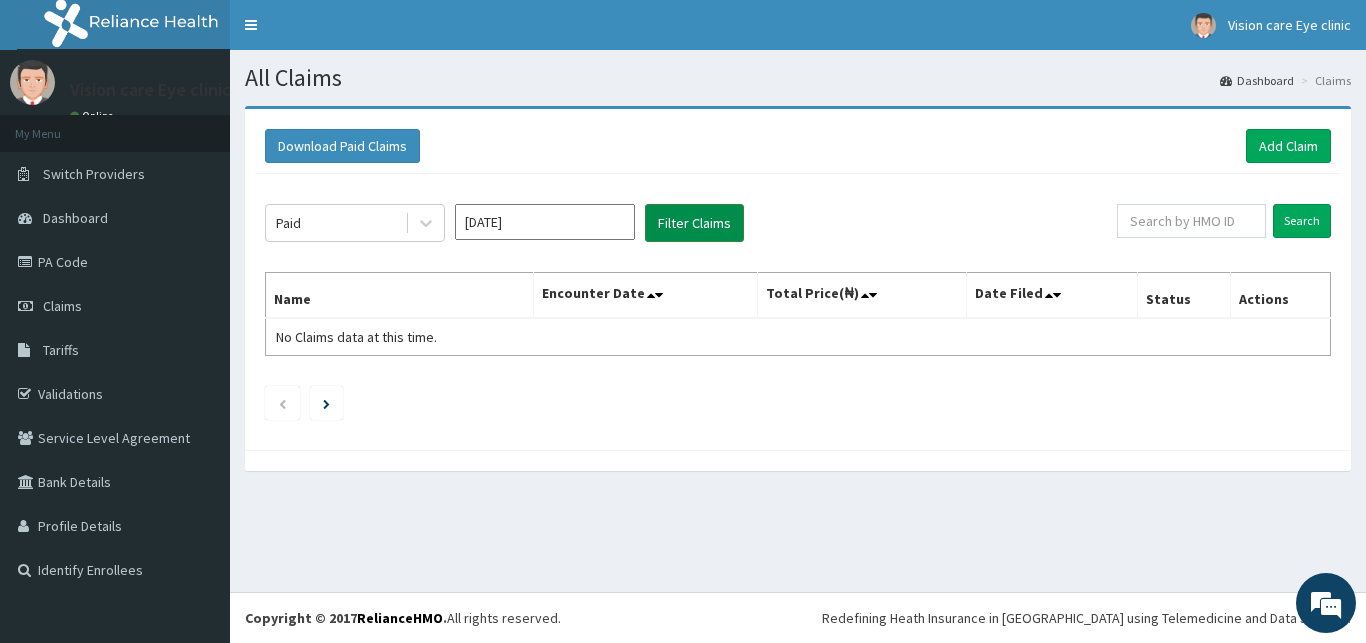 click on "Filter Claims" at bounding box center [694, 223] 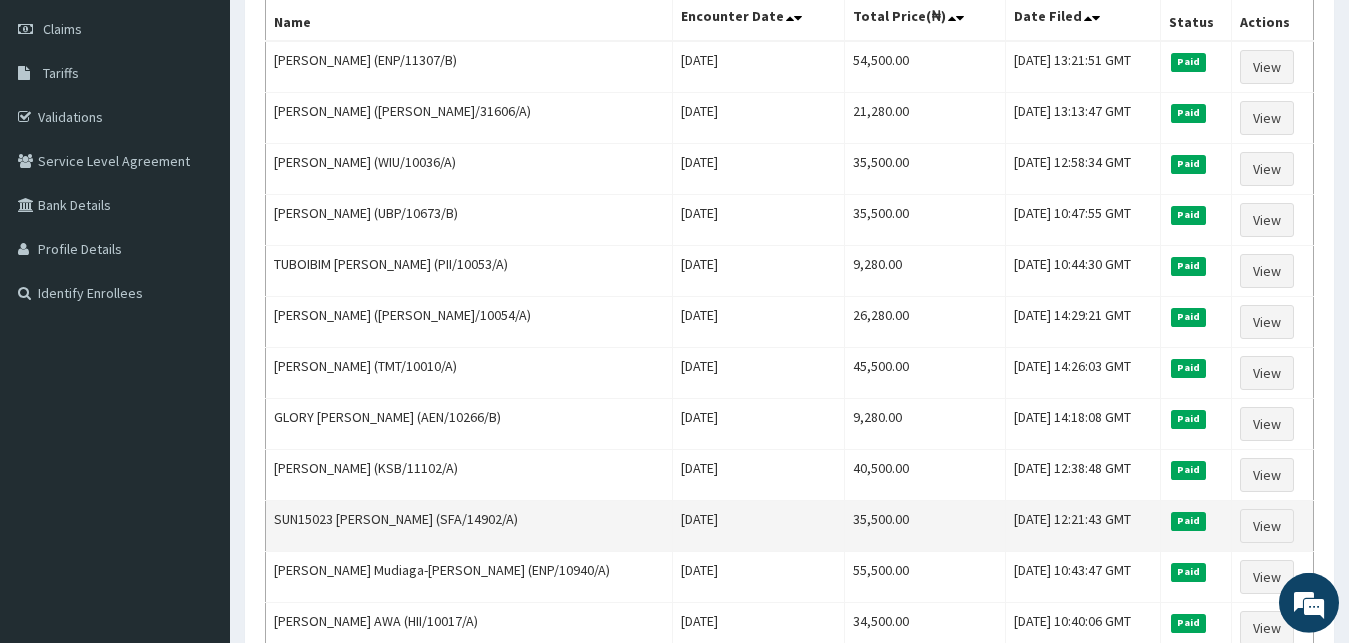 scroll, scrollTop: 183, scrollLeft: 0, axis: vertical 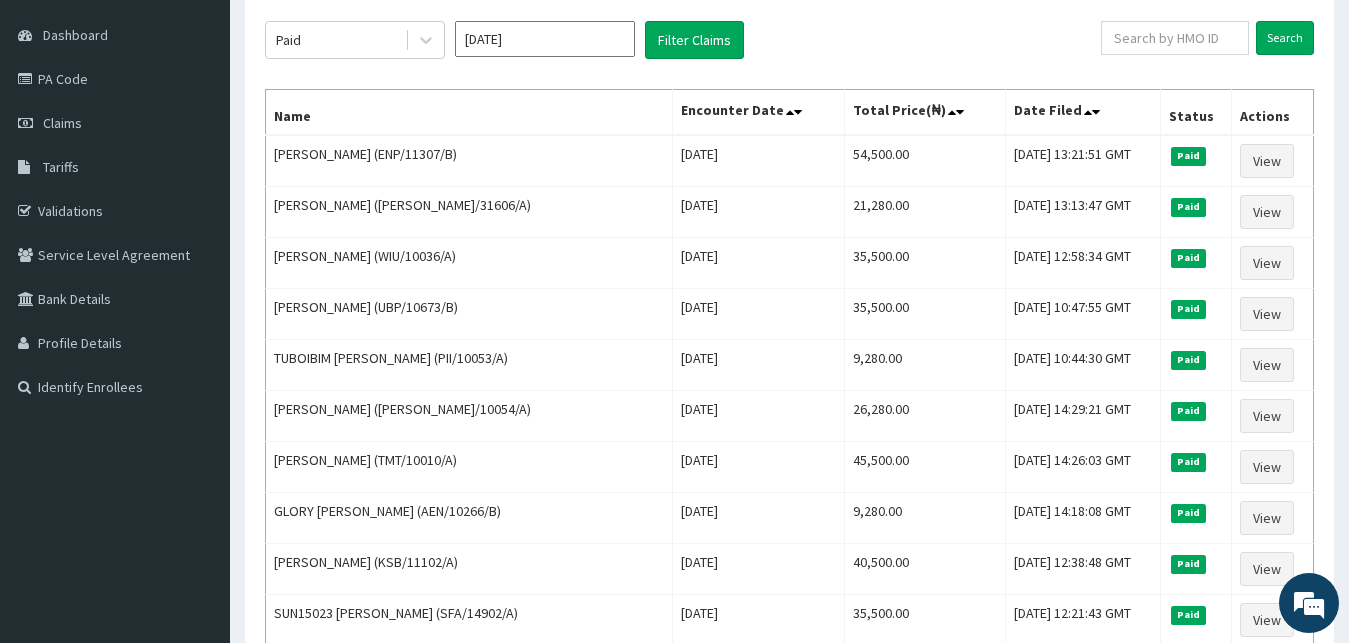 click on "Mar 2025" at bounding box center (545, 39) 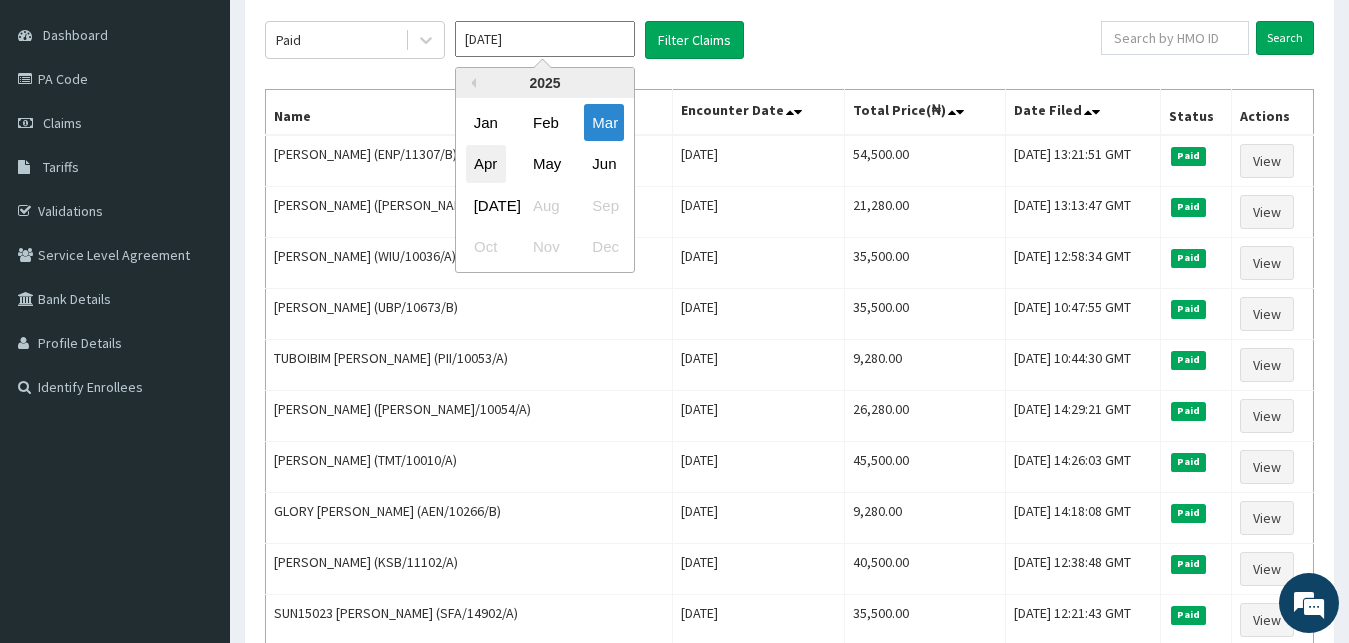 click on "Apr" at bounding box center [486, 164] 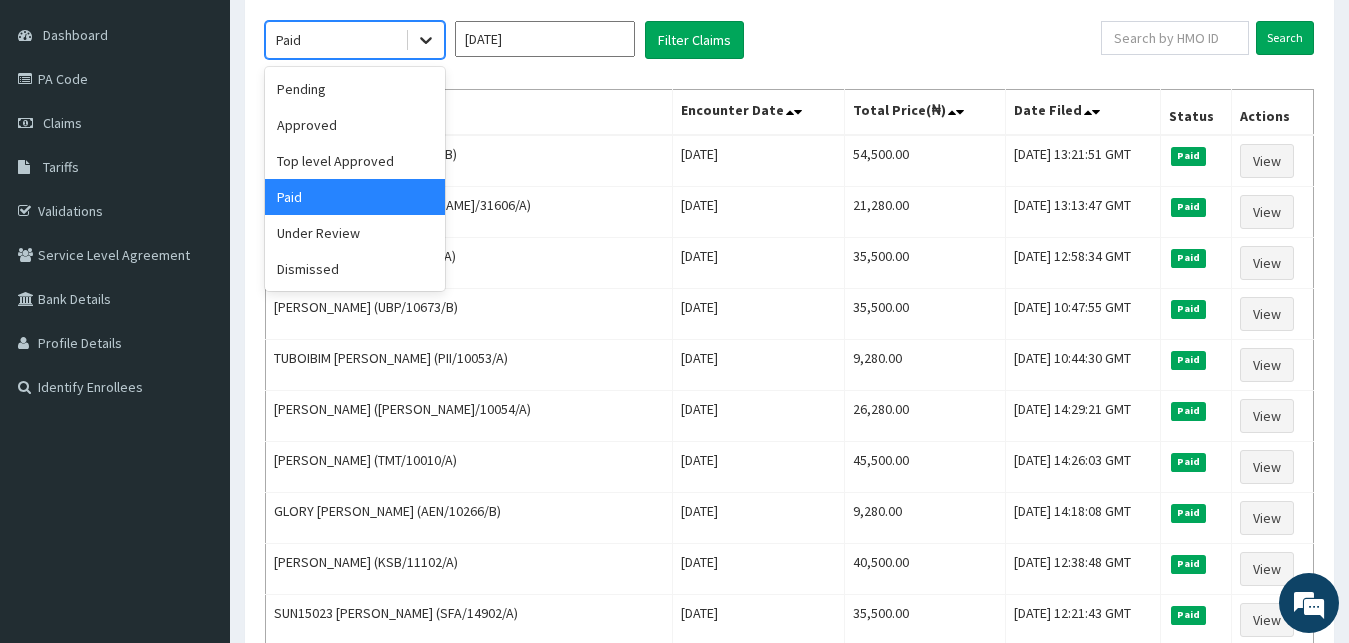 click 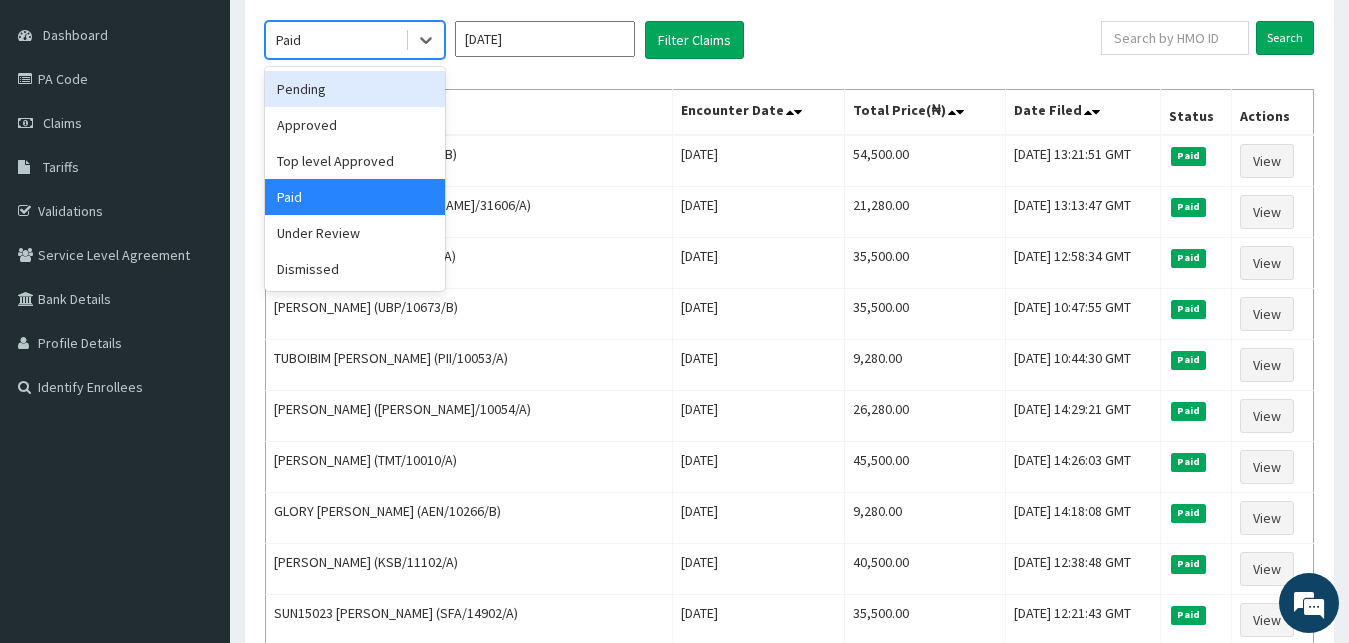 click on "Pending" at bounding box center (355, 89) 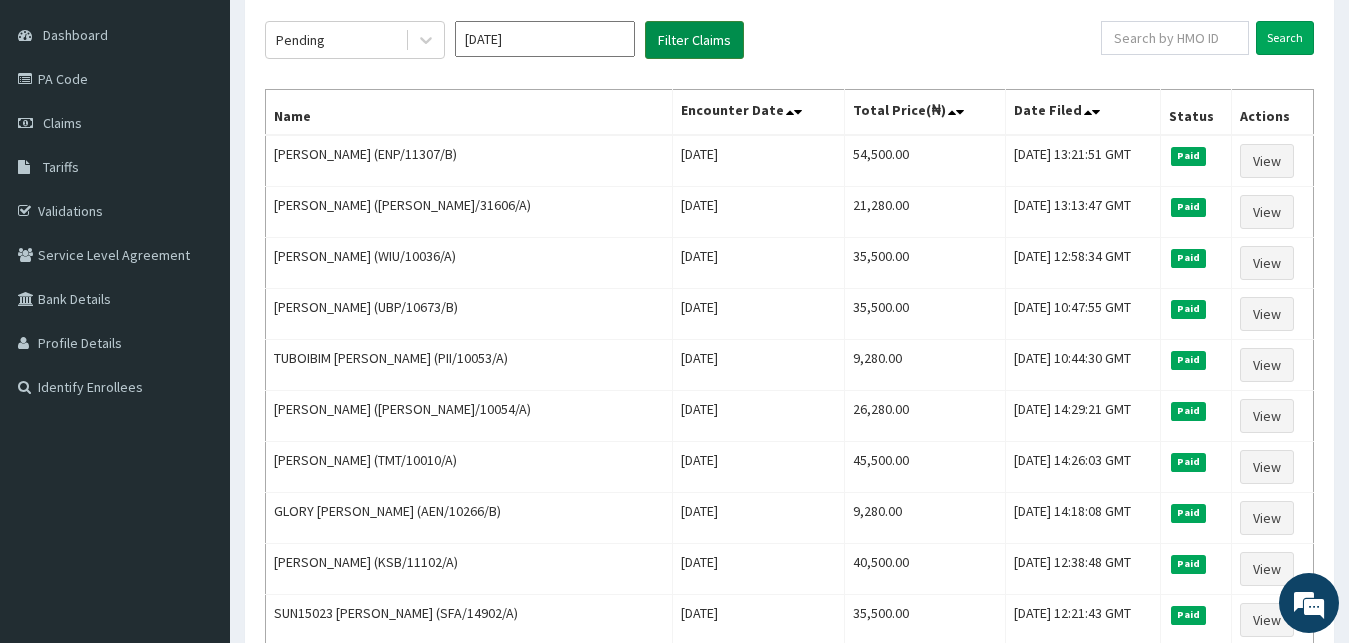 click on "Filter Claims" at bounding box center (694, 40) 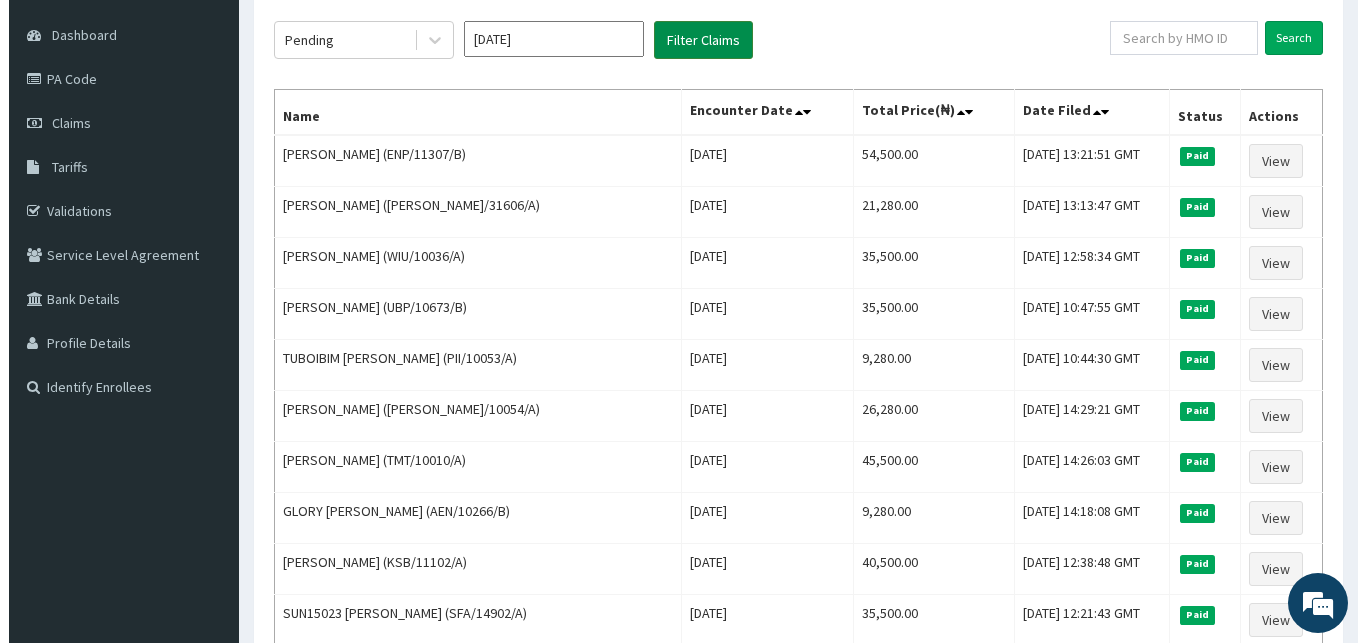 scroll, scrollTop: 0, scrollLeft: 0, axis: both 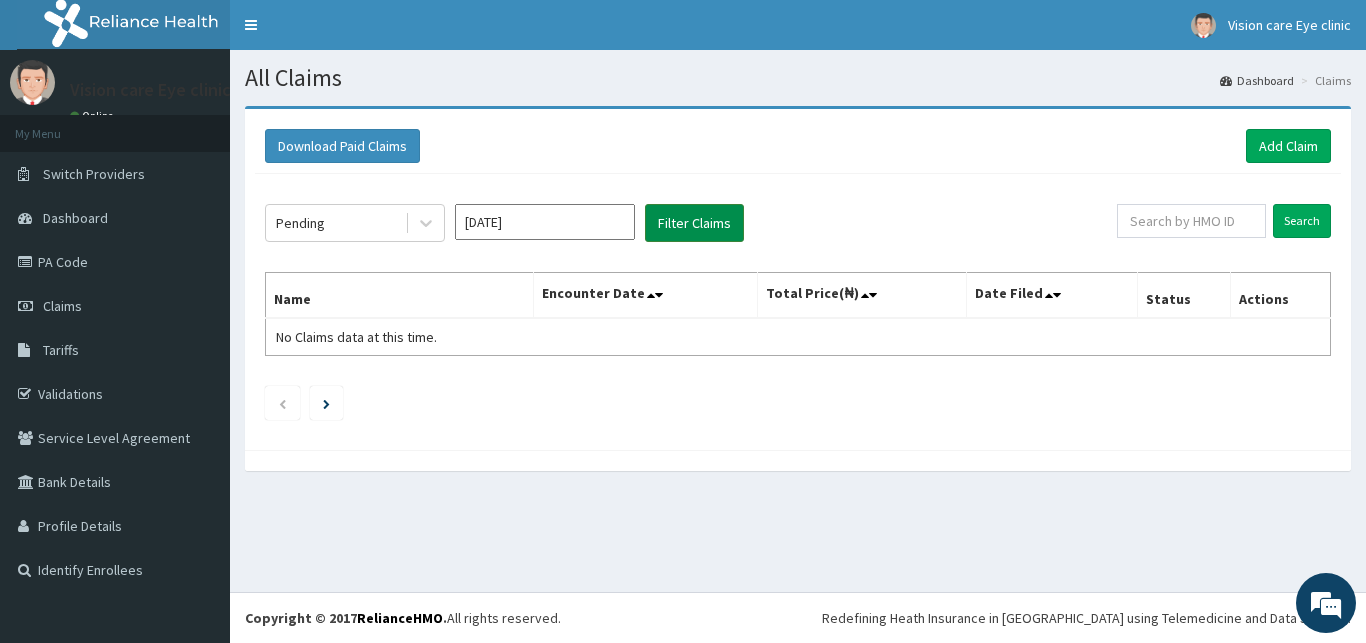 click on "Filter Claims" at bounding box center (694, 223) 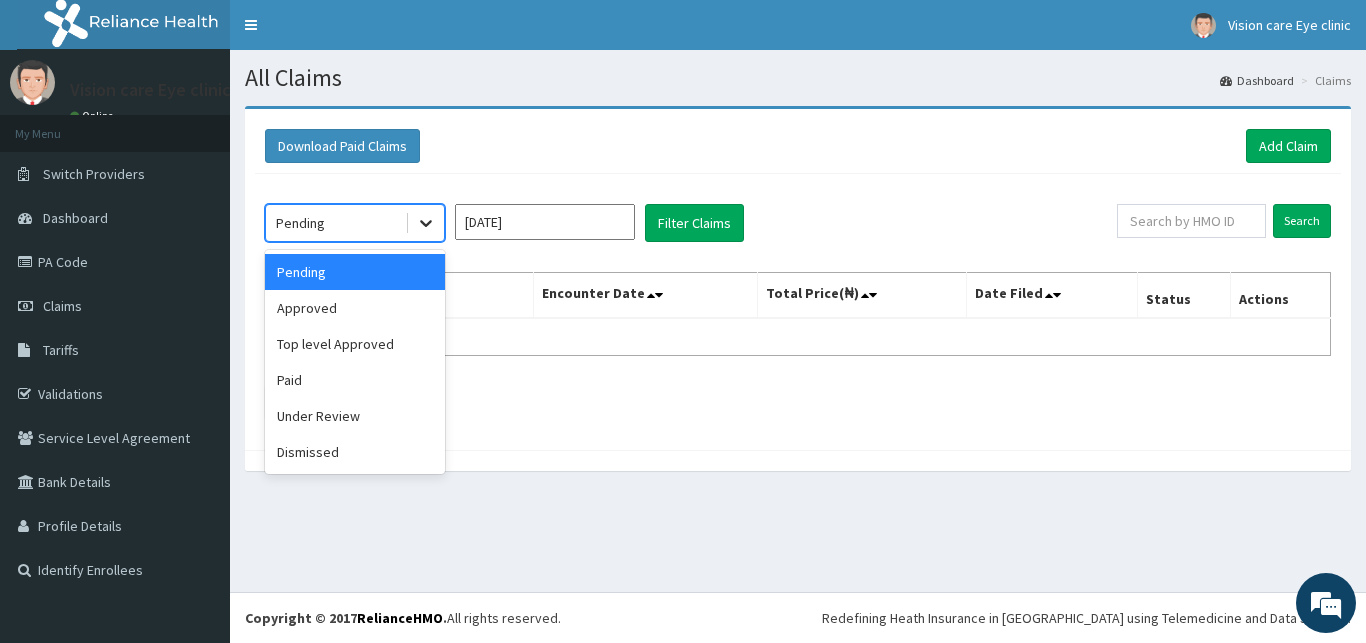 click 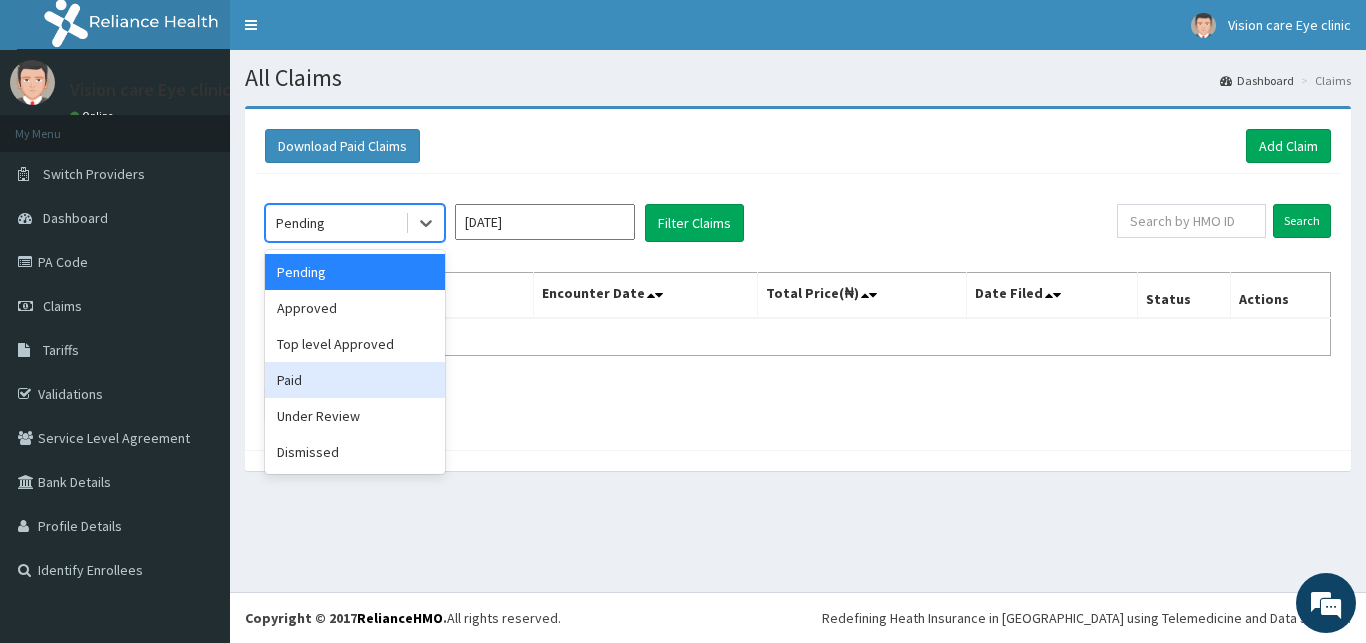click on "Paid" at bounding box center (355, 380) 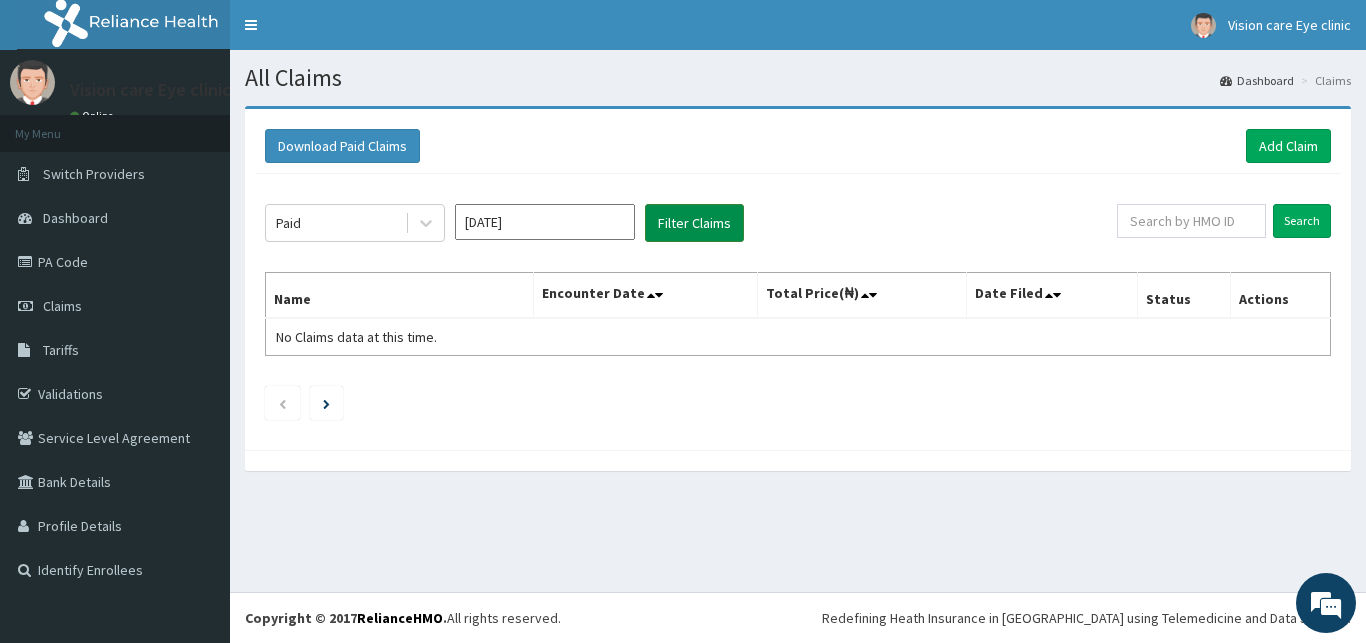 click on "Filter Claims" at bounding box center (694, 223) 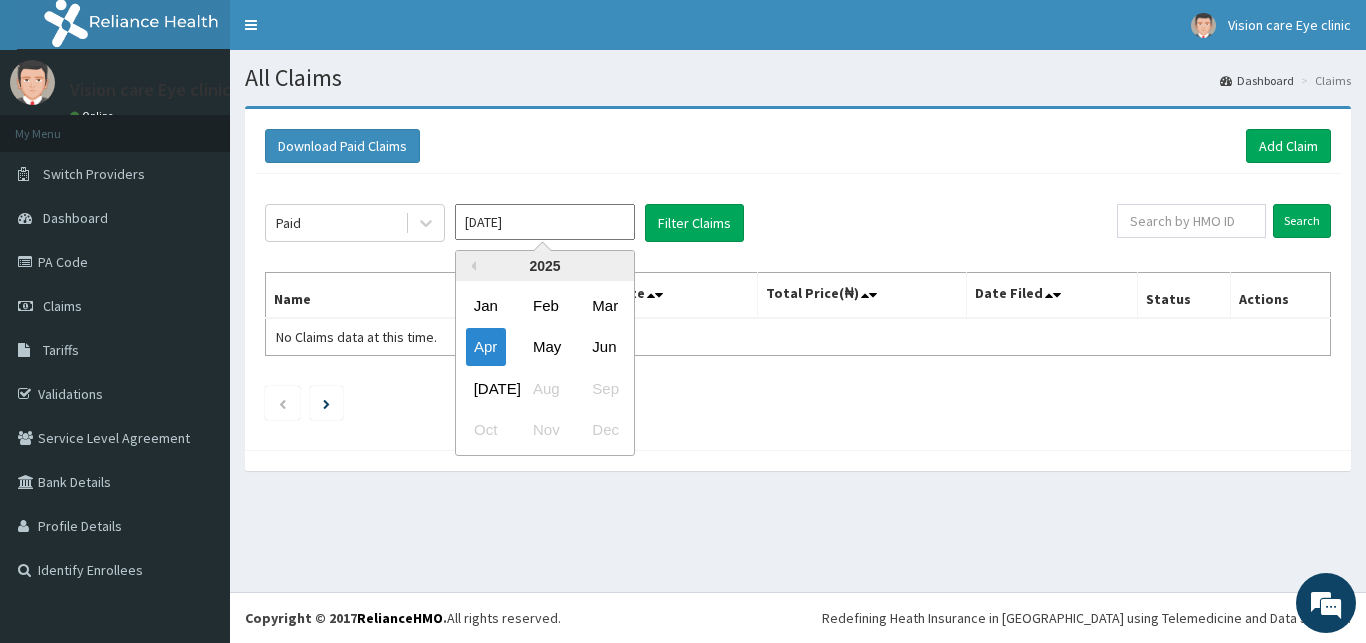 click on "Apr 2025" at bounding box center [545, 222] 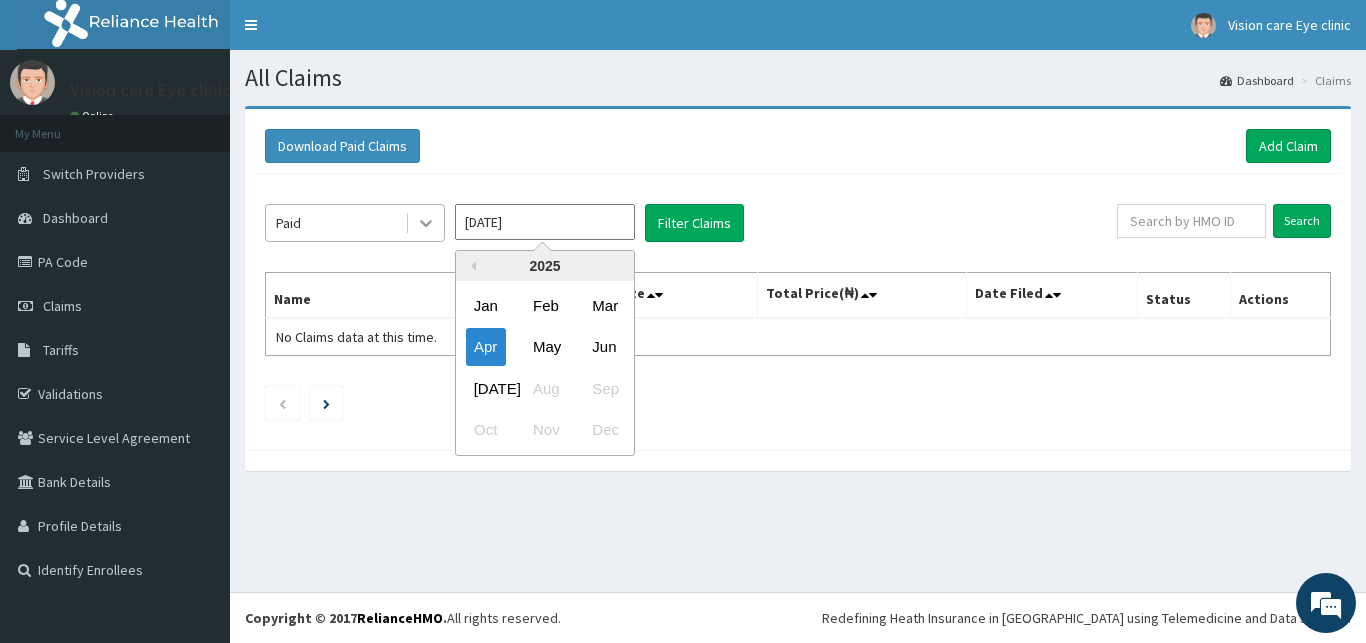 click 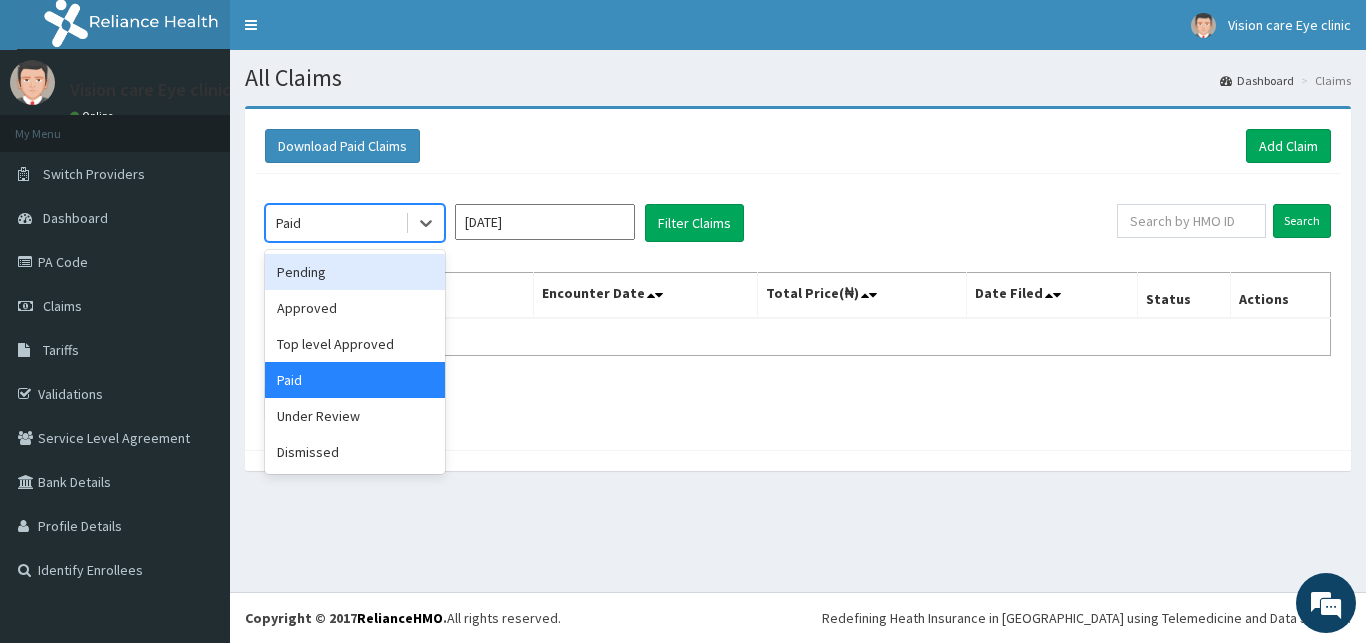 click on "Pending" at bounding box center (355, 272) 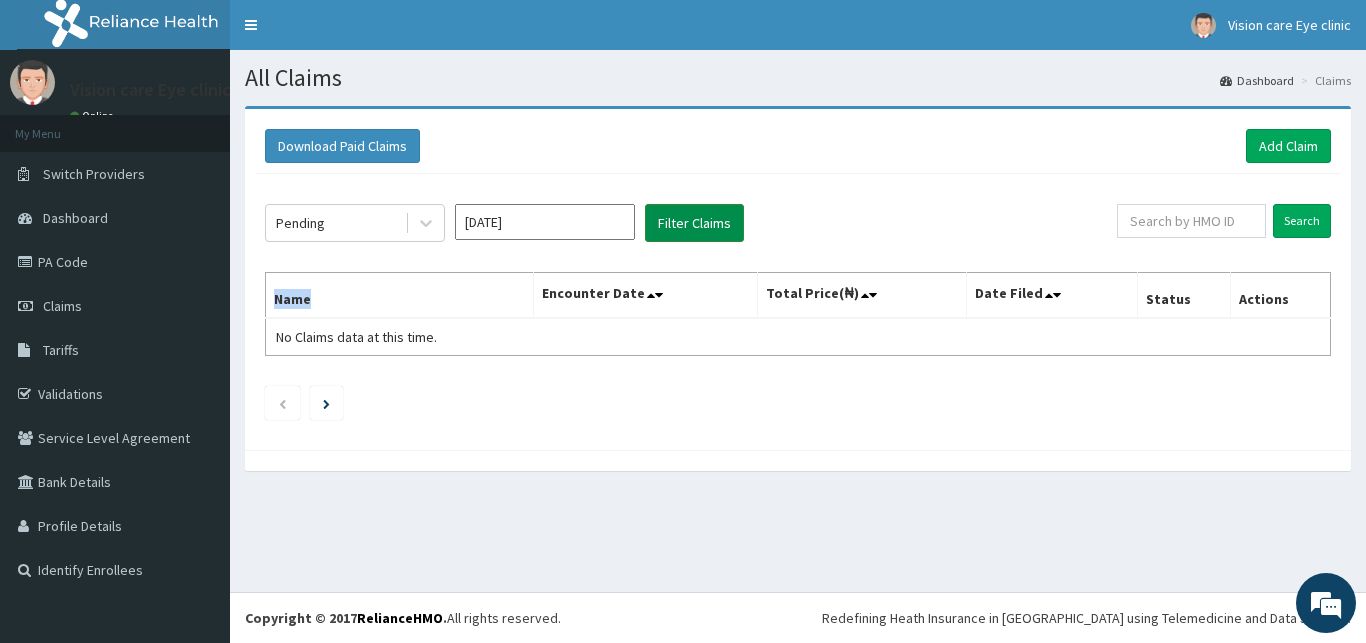 click on "Filter Claims" at bounding box center [694, 223] 